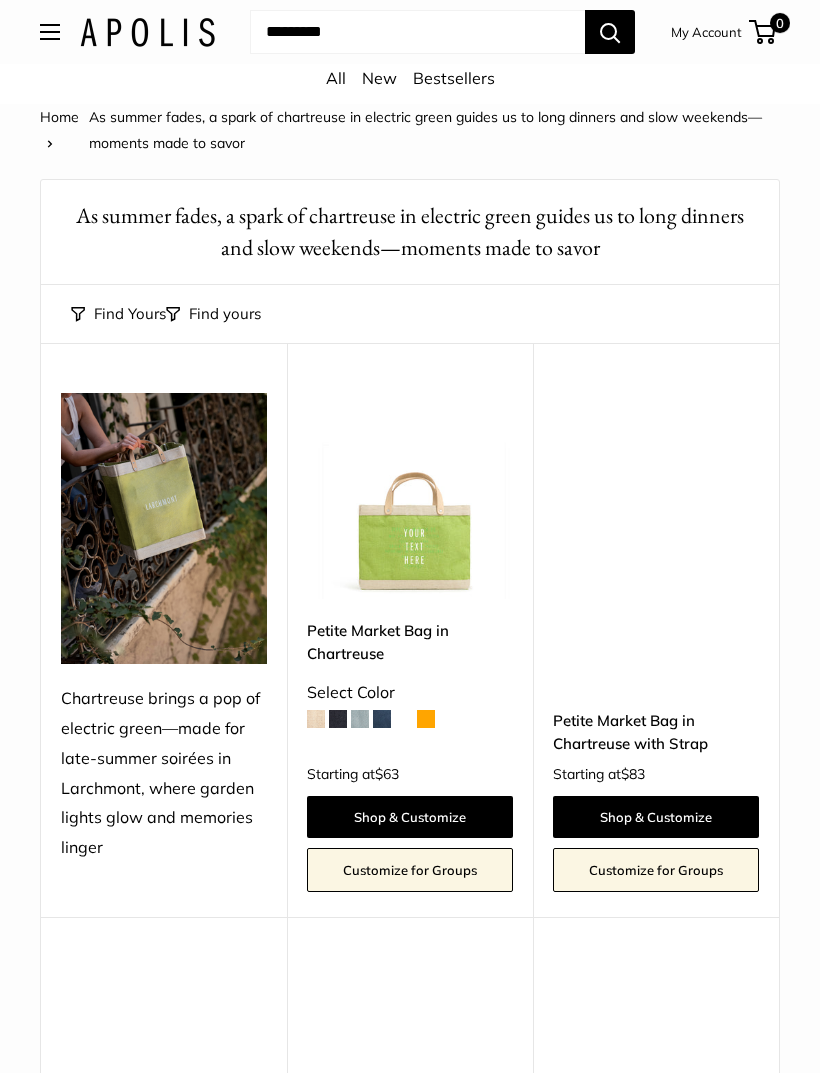 scroll, scrollTop: 0, scrollLeft: 0, axis: both 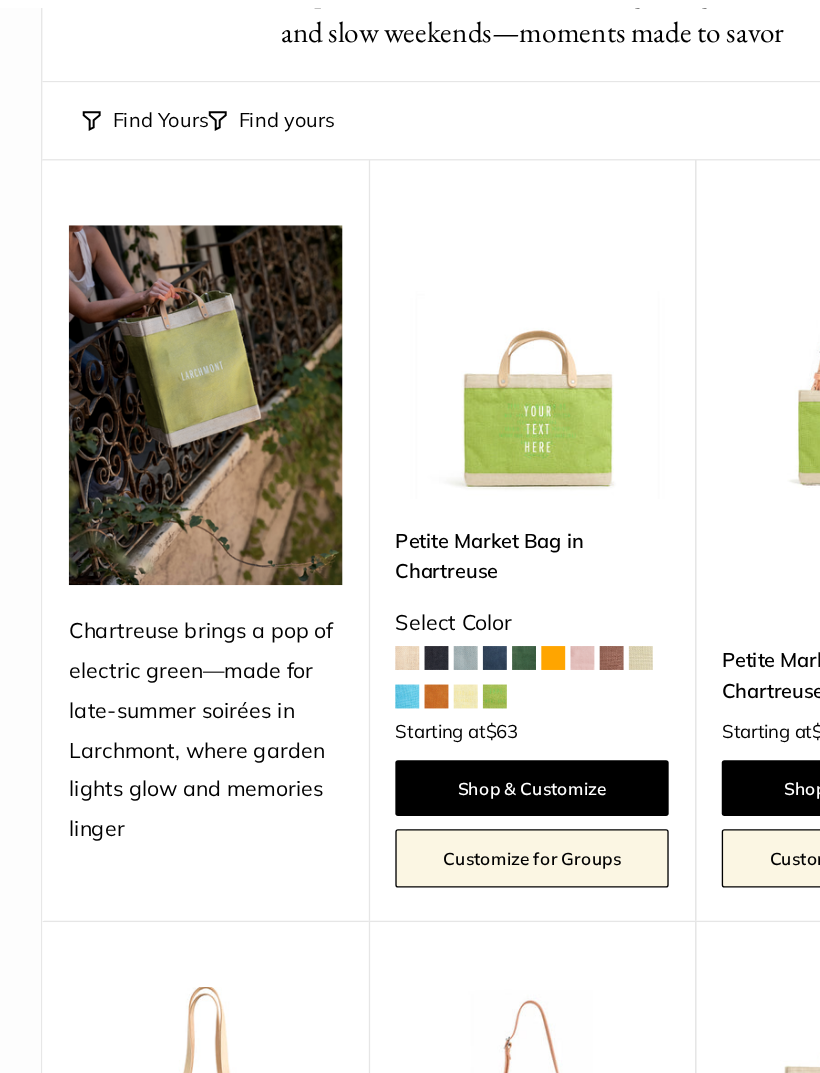 click at bounding box center [382, 594] 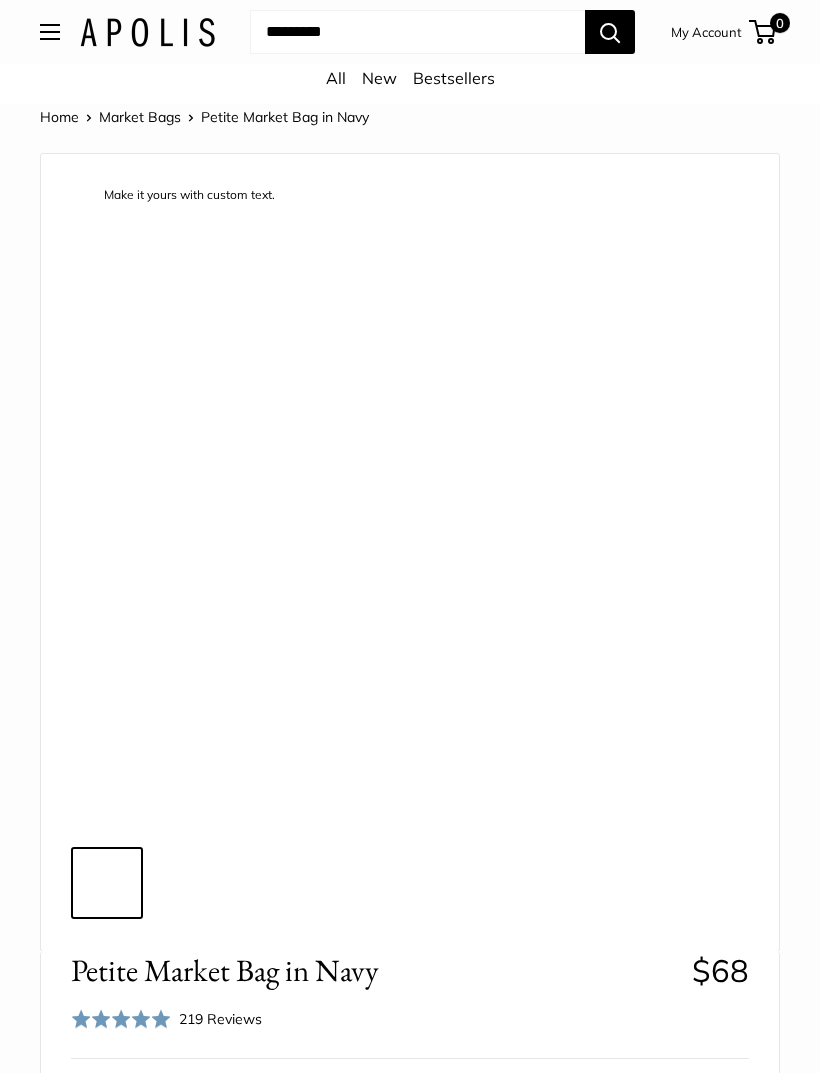 scroll, scrollTop: 0, scrollLeft: 0, axis: both 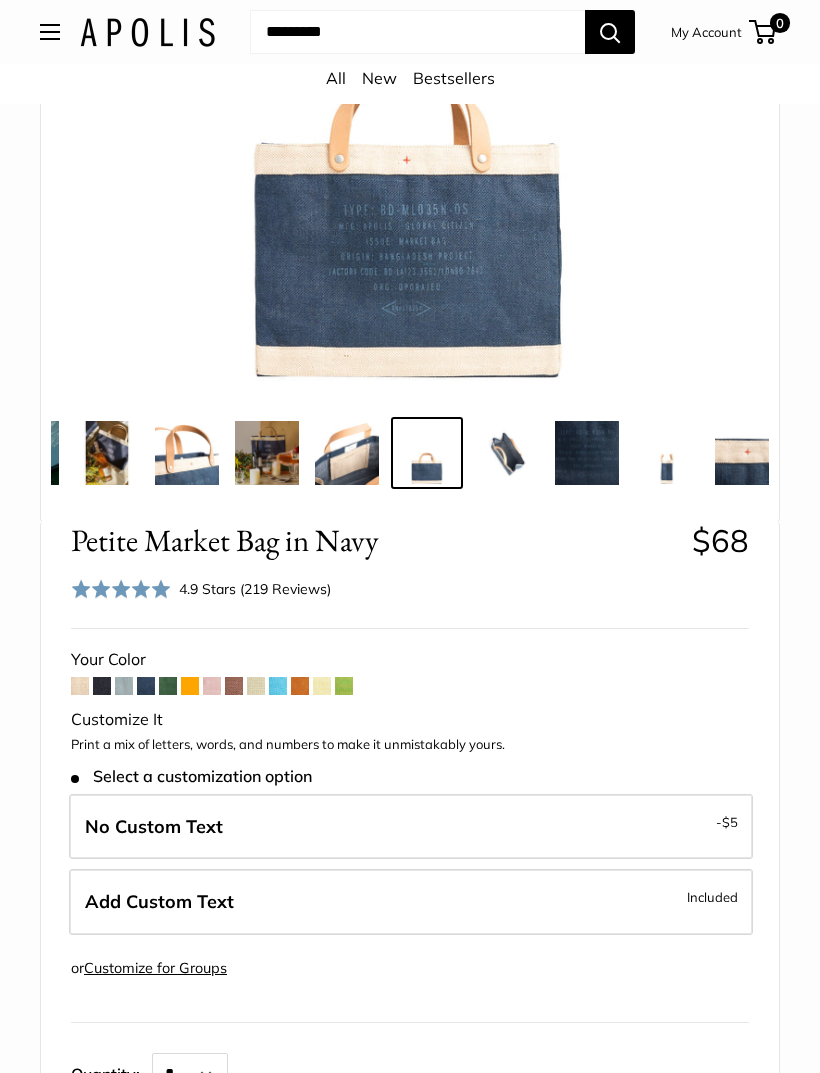 click at bounding box center (124, 686) 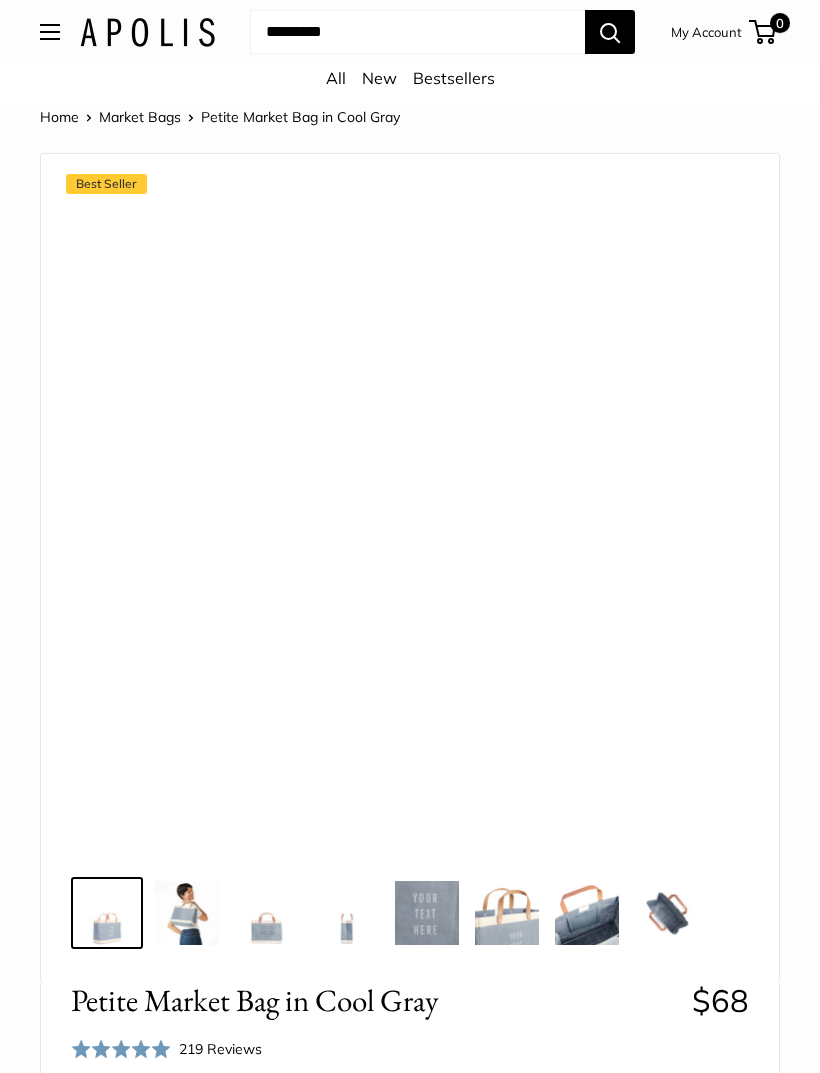 scroll, scrollTop: 0, scrollLeft: 0, axis: both 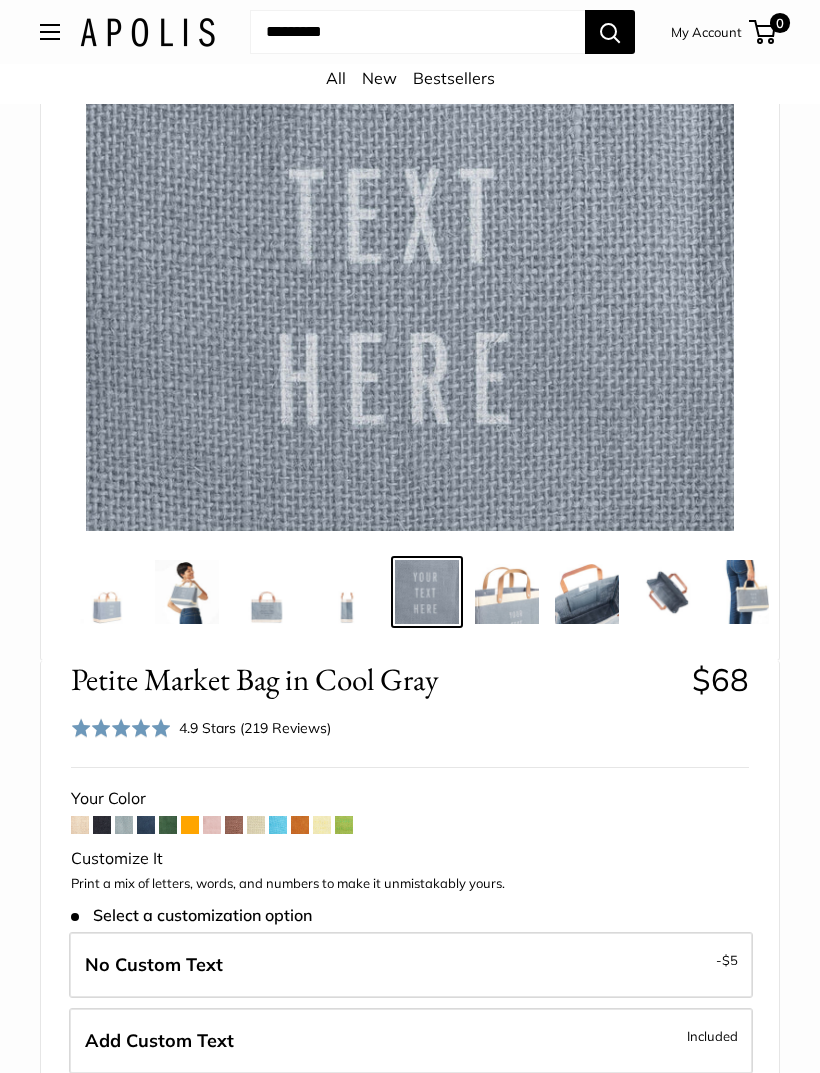 click at bounding box center [234, 825] 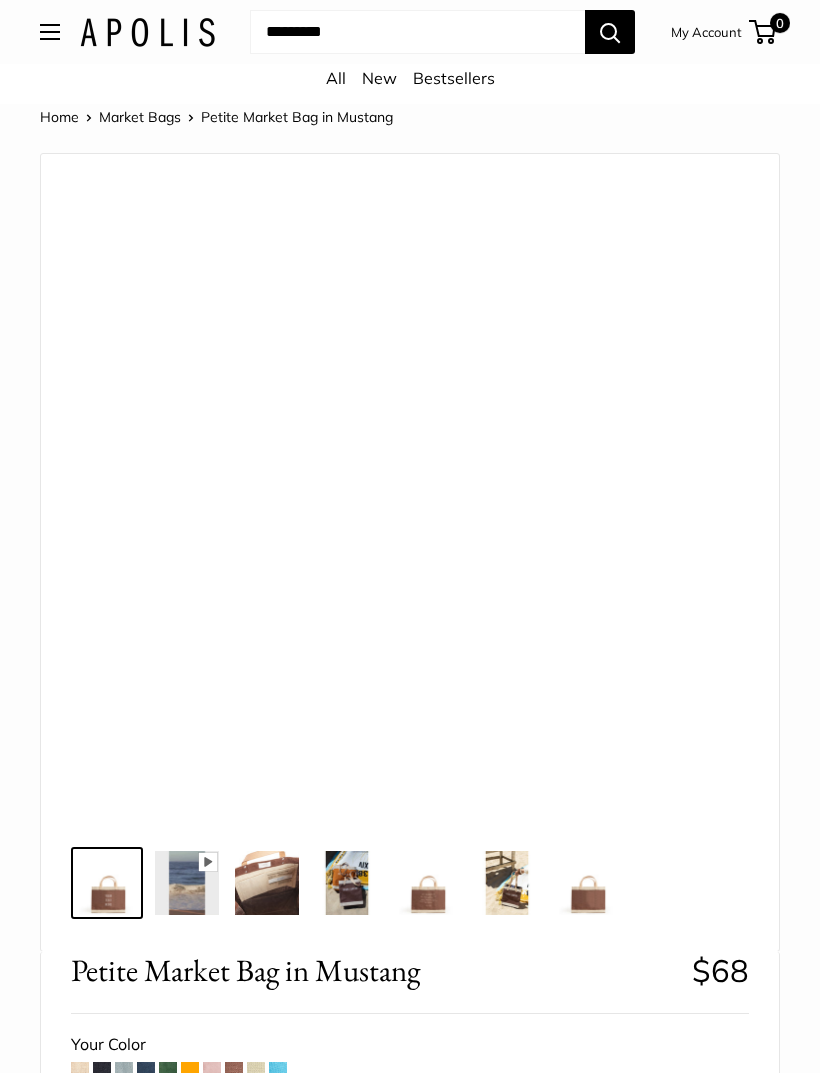 scroll, scrollTop: 0, scrollLeft: 0, axis: both 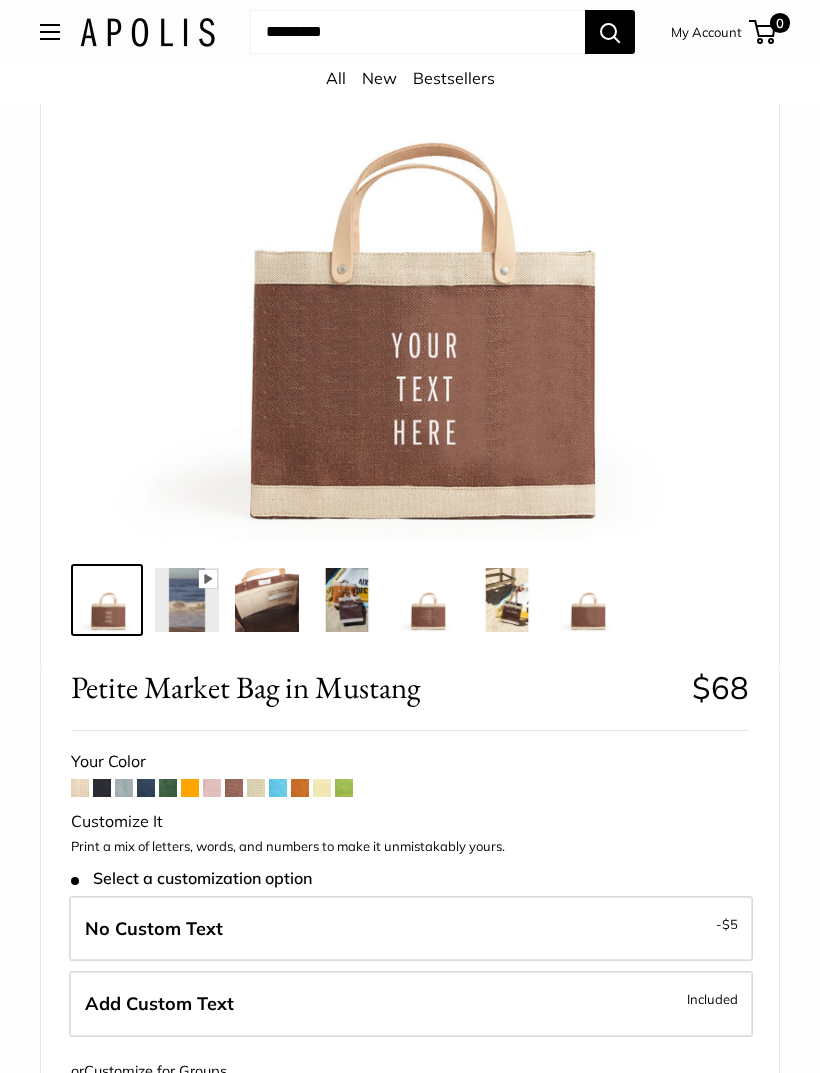 click at bounding box center (80, 788) 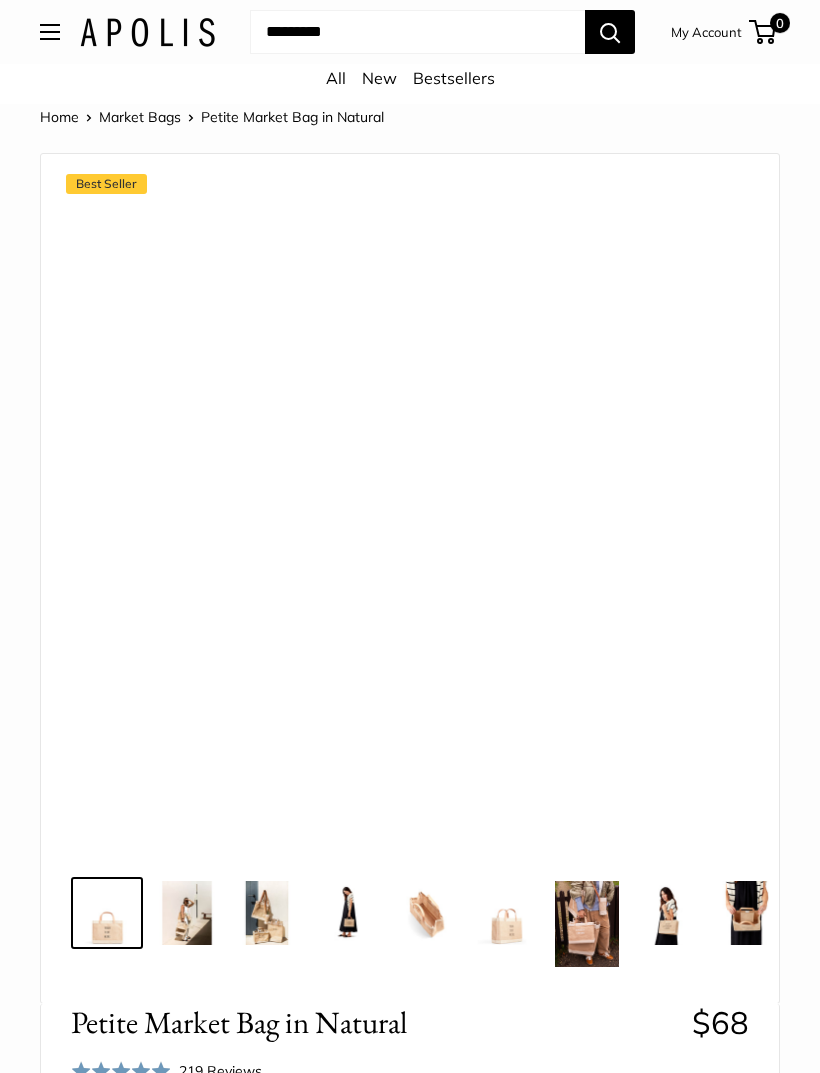 scroll, scrollTop: 0, scrollLeft: 0, axis: both 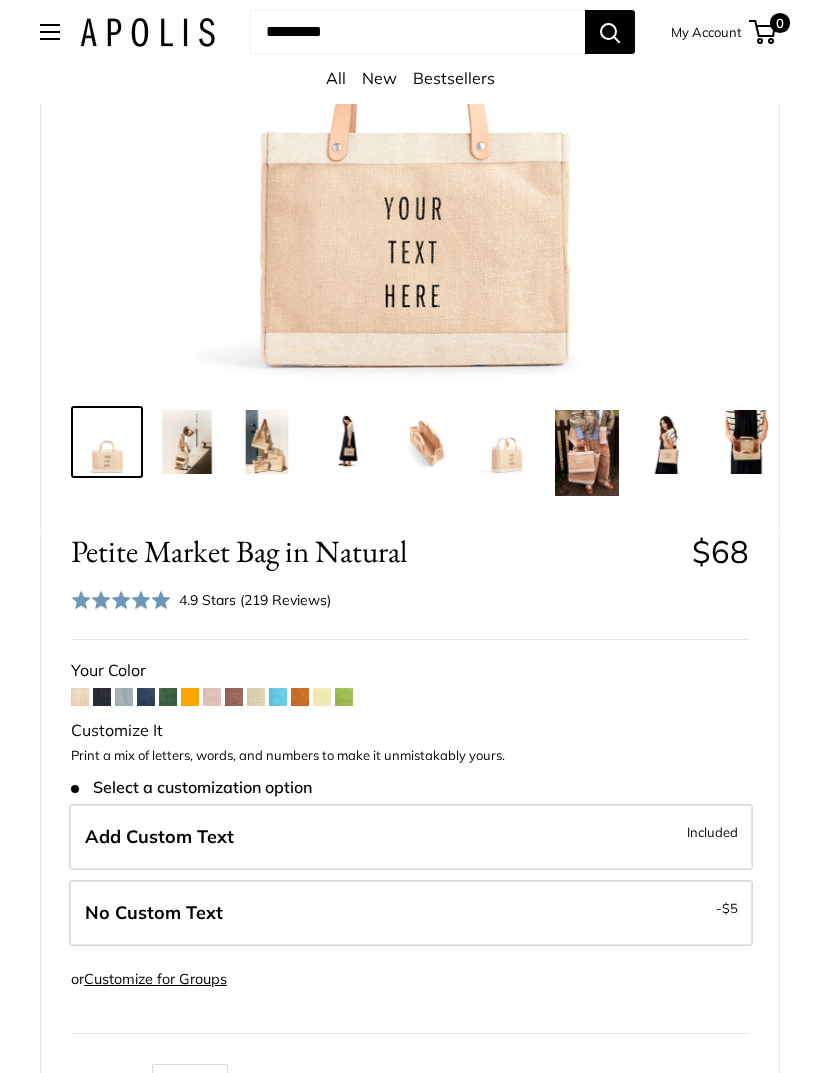 click at bounding box center (322, 697) 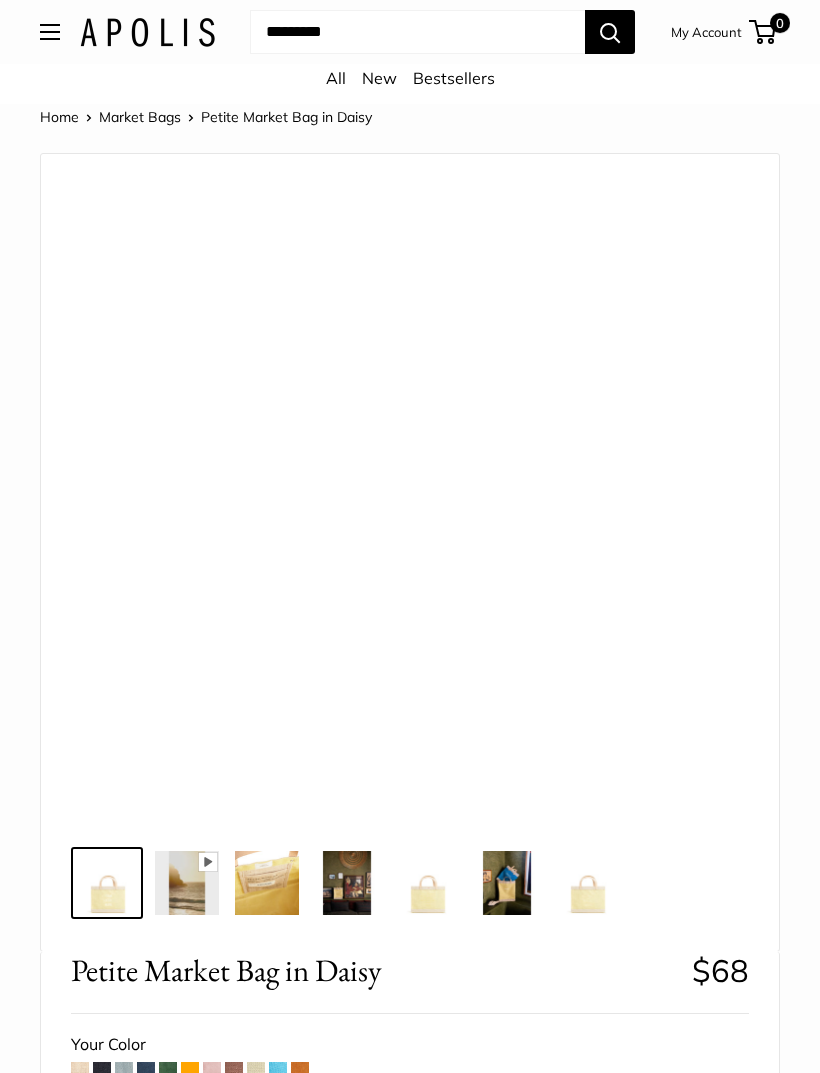 scroll, scrollTop: 0, scrollLeft: 0, axis: both 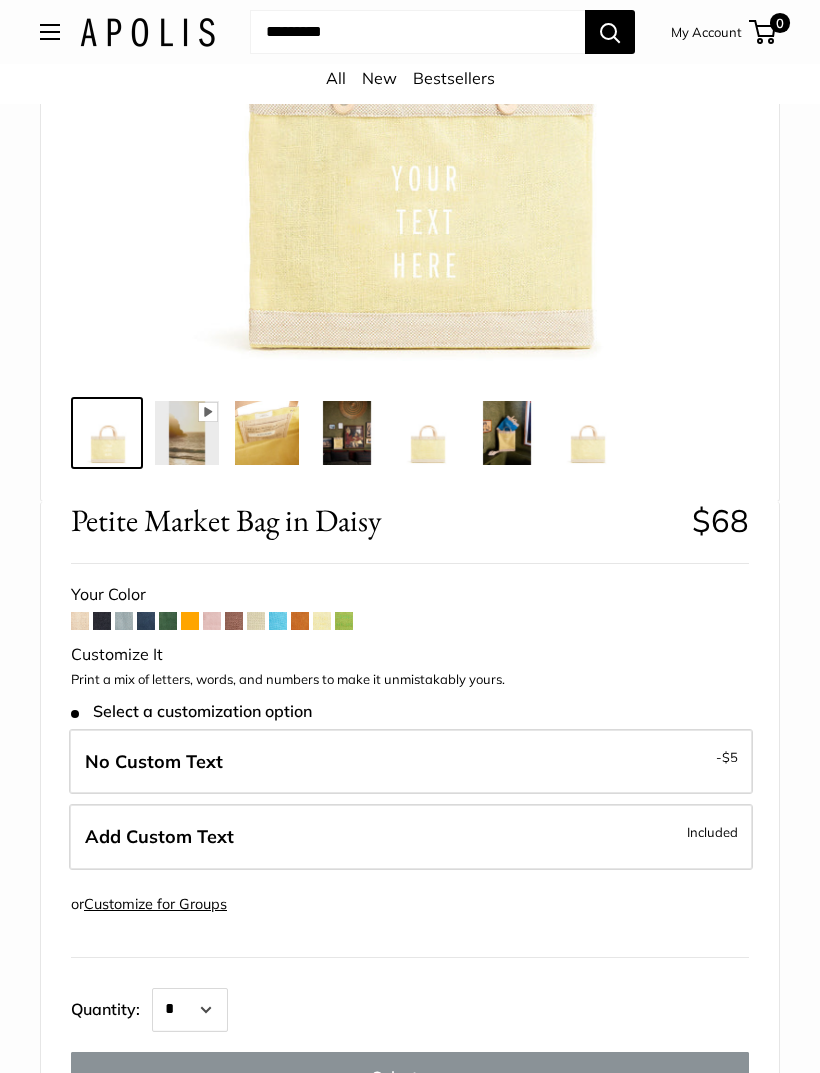 click at bounding box center [234, 621] 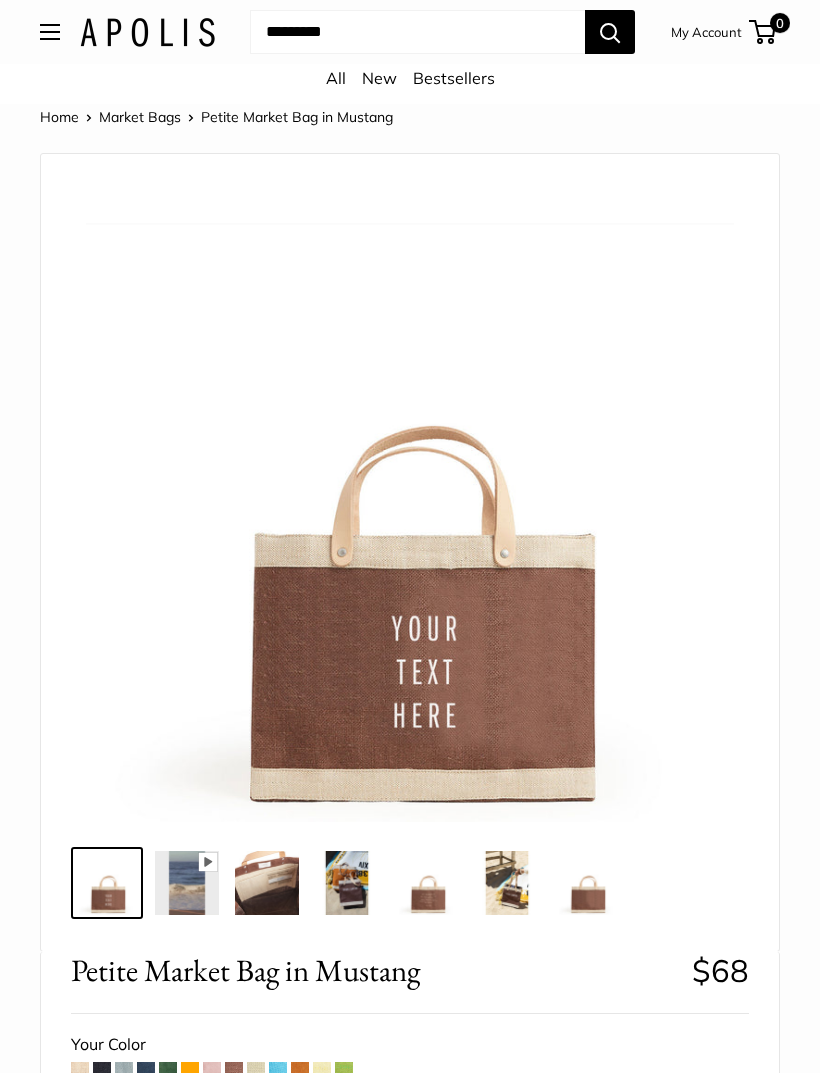scroll, scrollTop: 0, scrollLeft: 0, axis: both 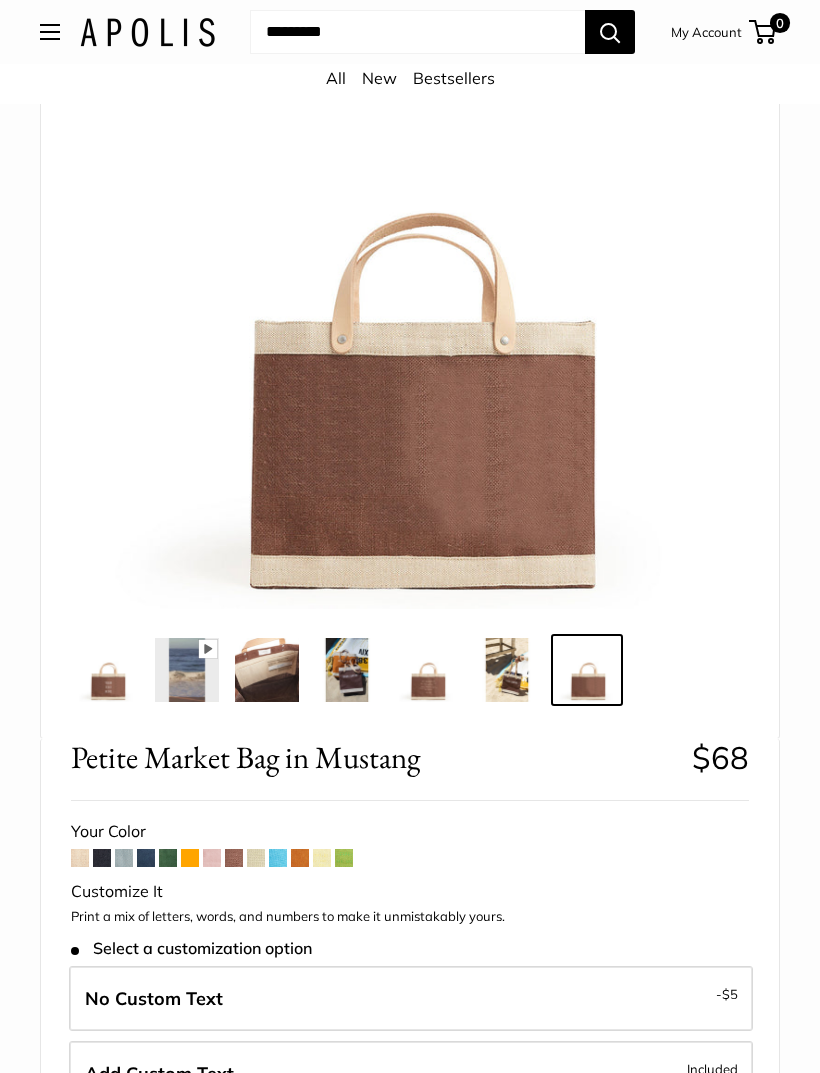 click at bounding box center [190, 858] 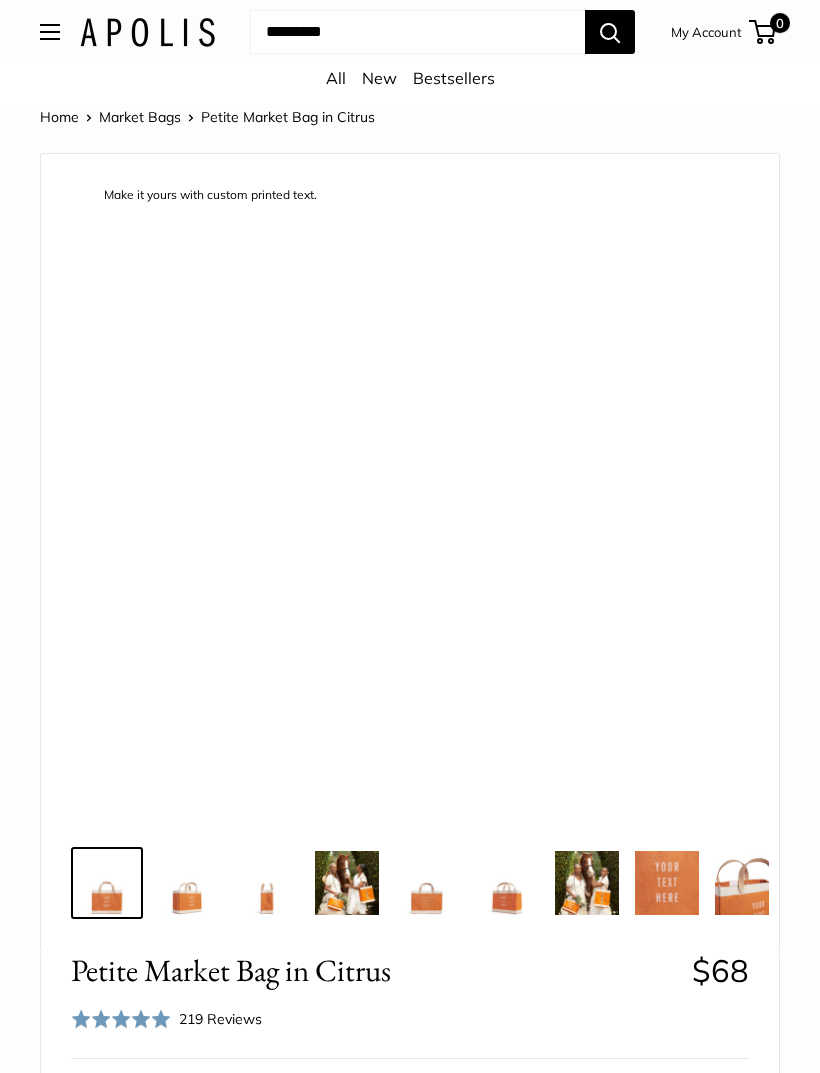 scroll, scrollTop: 0, scrollLeft: 0, axis: both 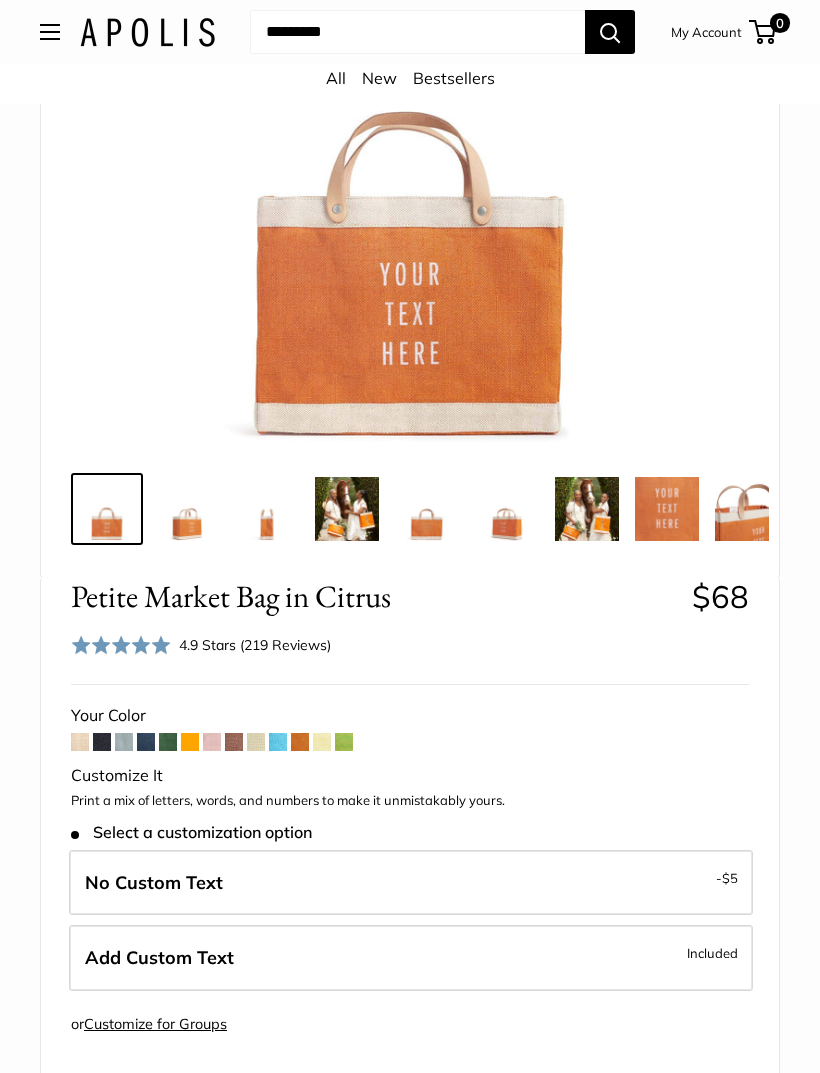 click at bounding box center (300, 742) 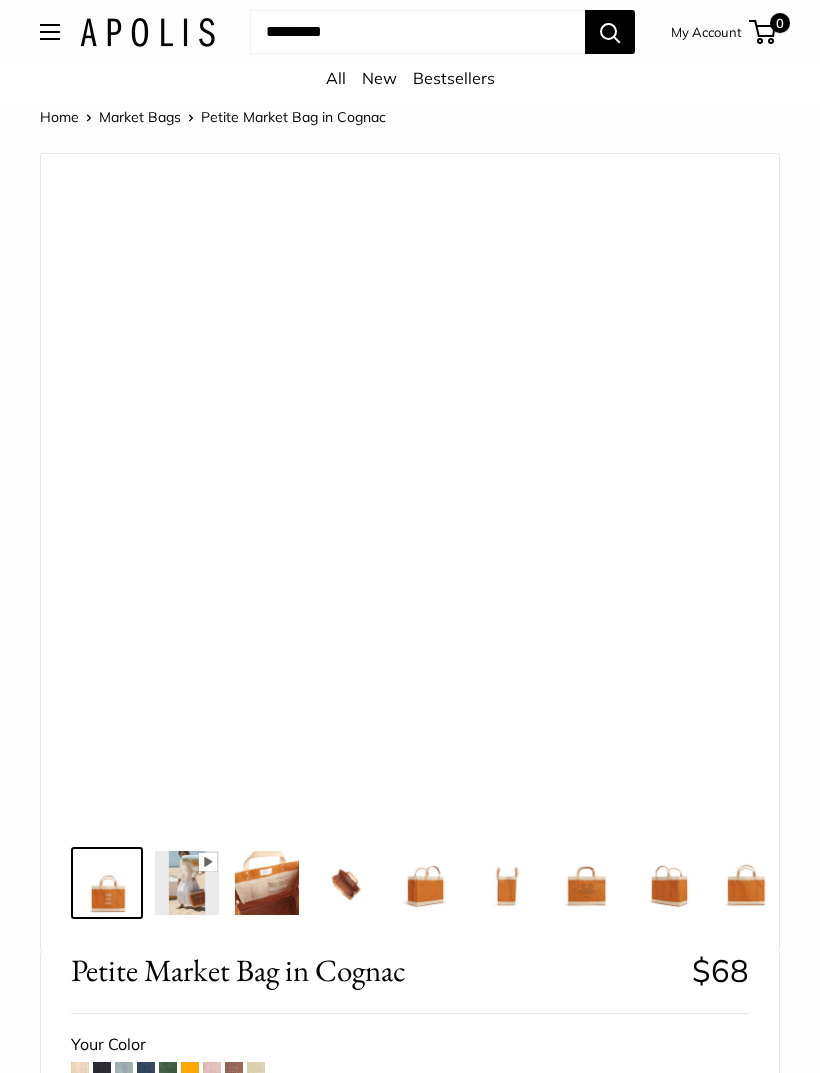 scroll, scrollTop: 0, scrollLeft: 0, axis: both 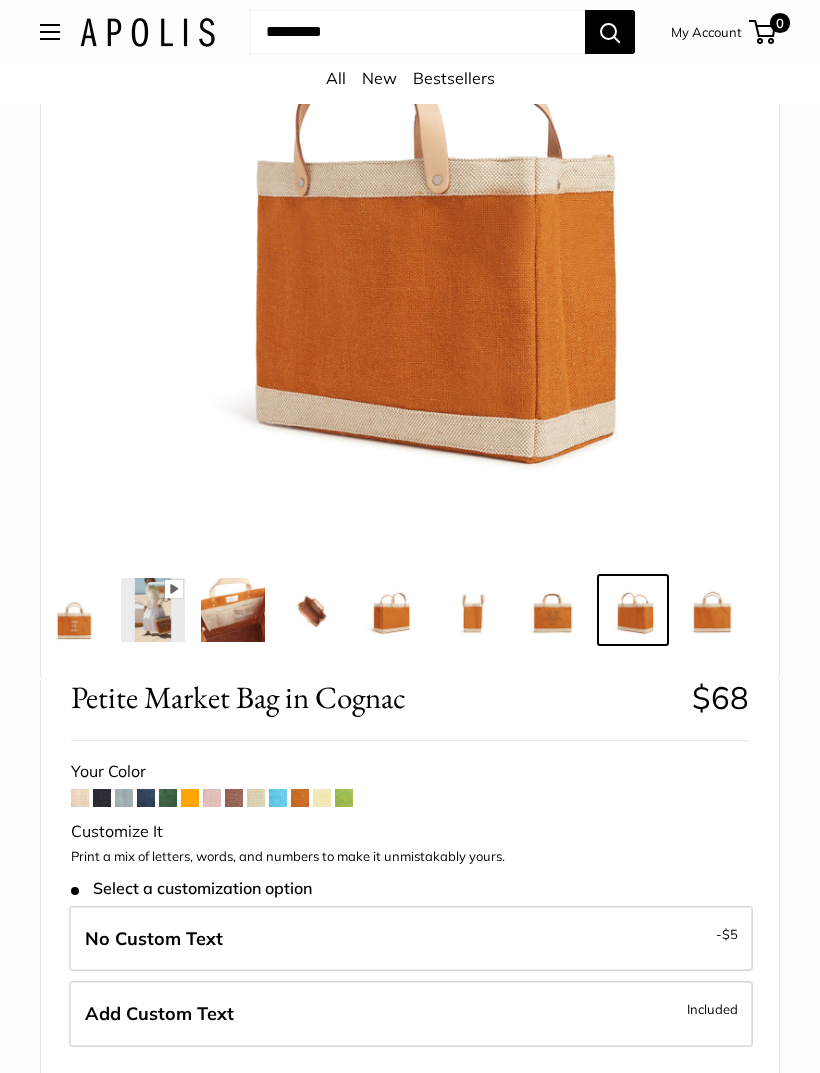 click at bounding box center [80, 798] 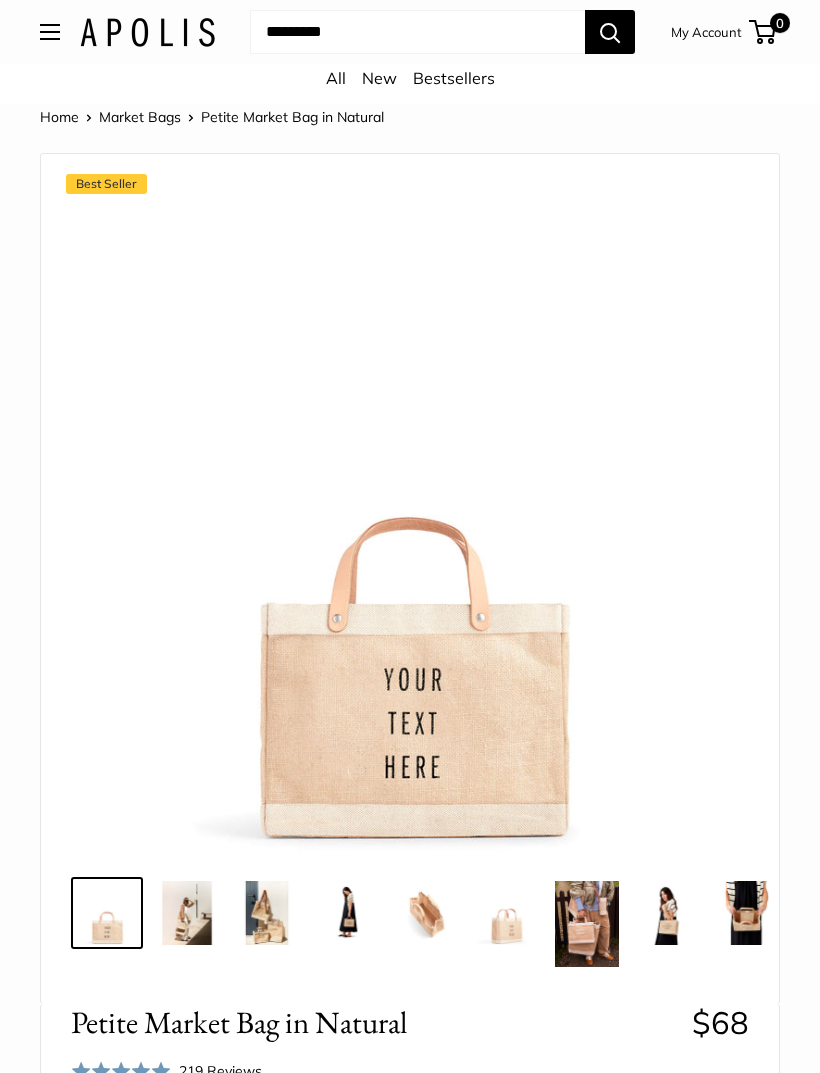 scroll, scrollTop: 0, scrollLeft: 0, axis: both 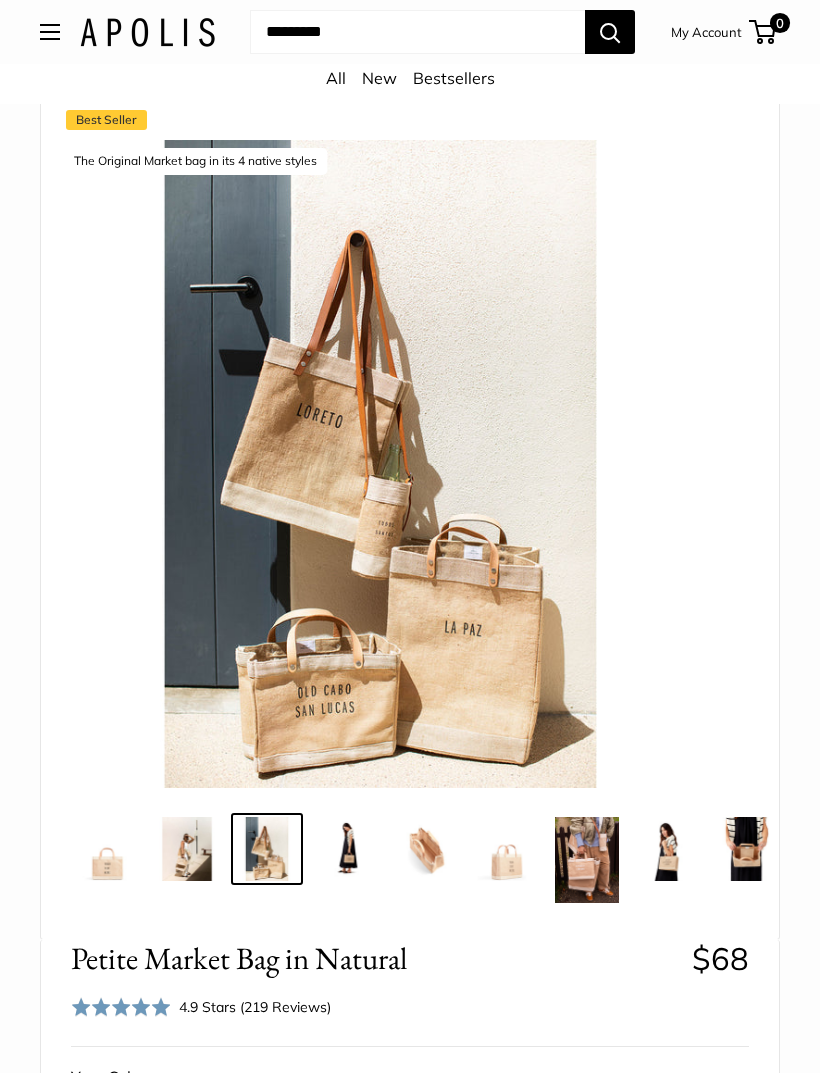 click on "The Original Market bag in its 4 native styles" at bounding box center [380, 464] 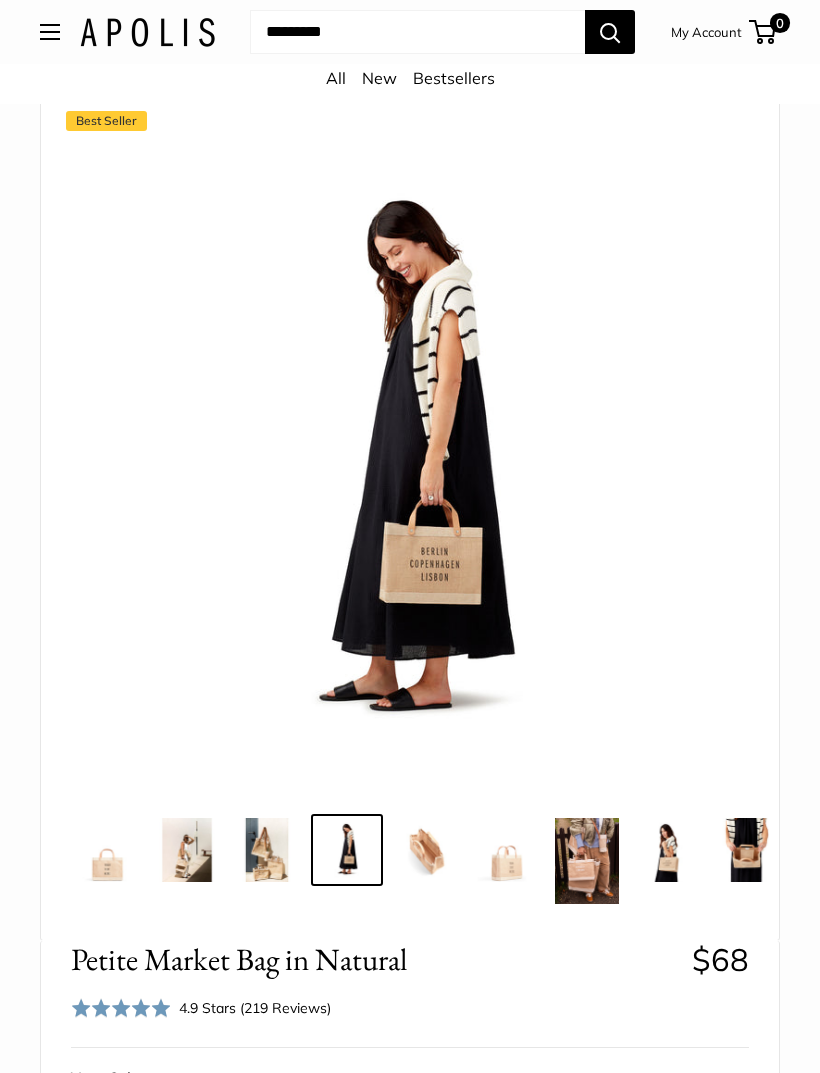 scroll, scrollTop: 61, scrollLeft: 0, axis: vertical 